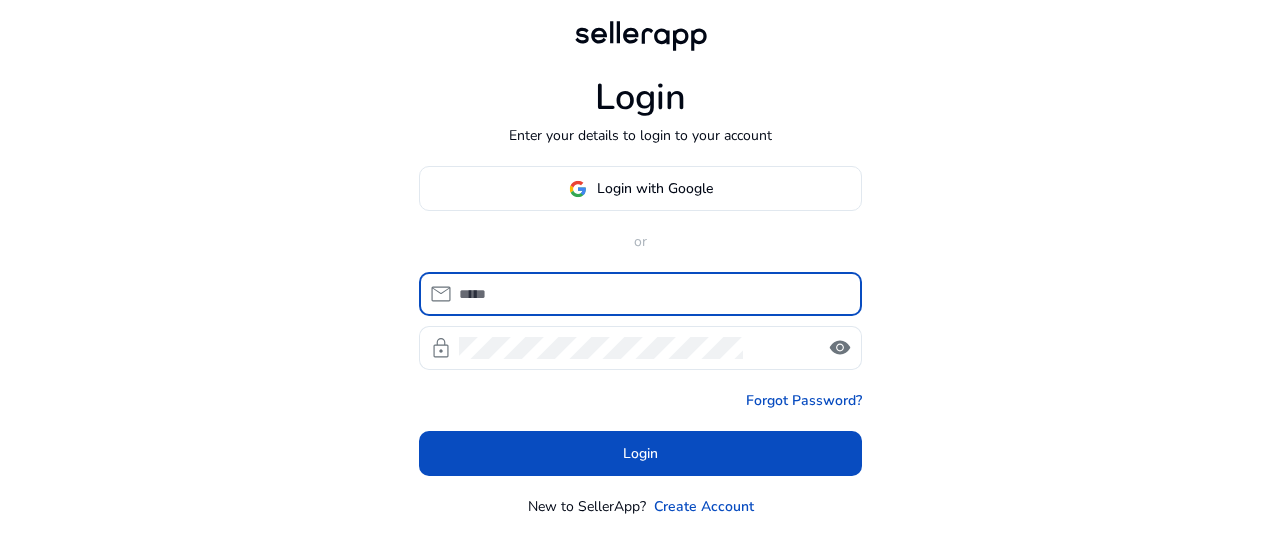 scroll, scrollTop: 0, scrollLeft: 0, axis: both 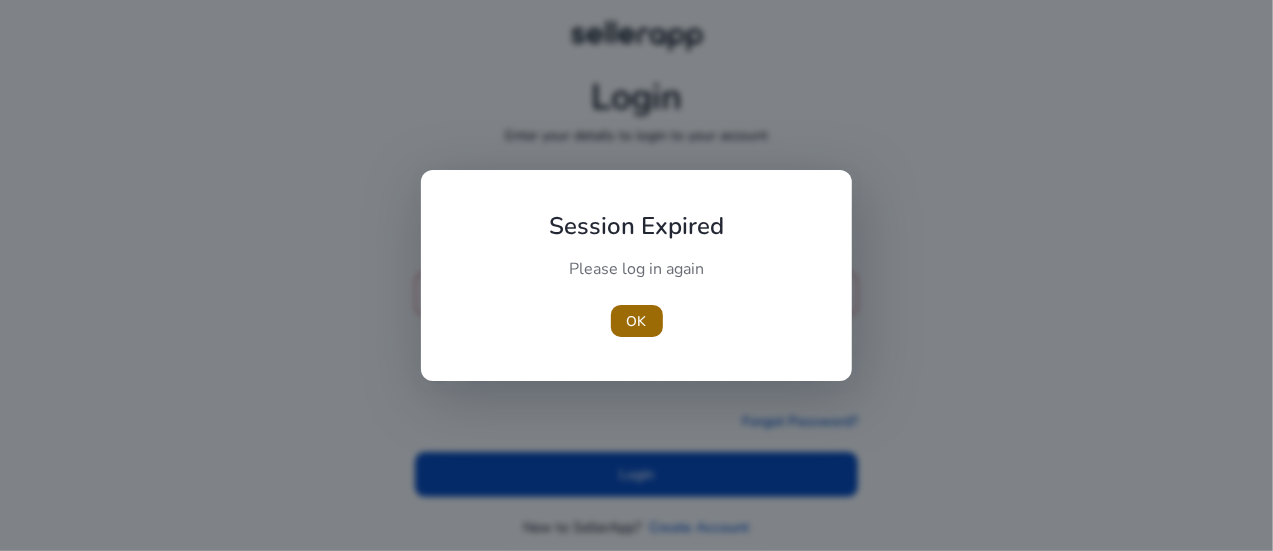 click at bounding box center (637, 321) 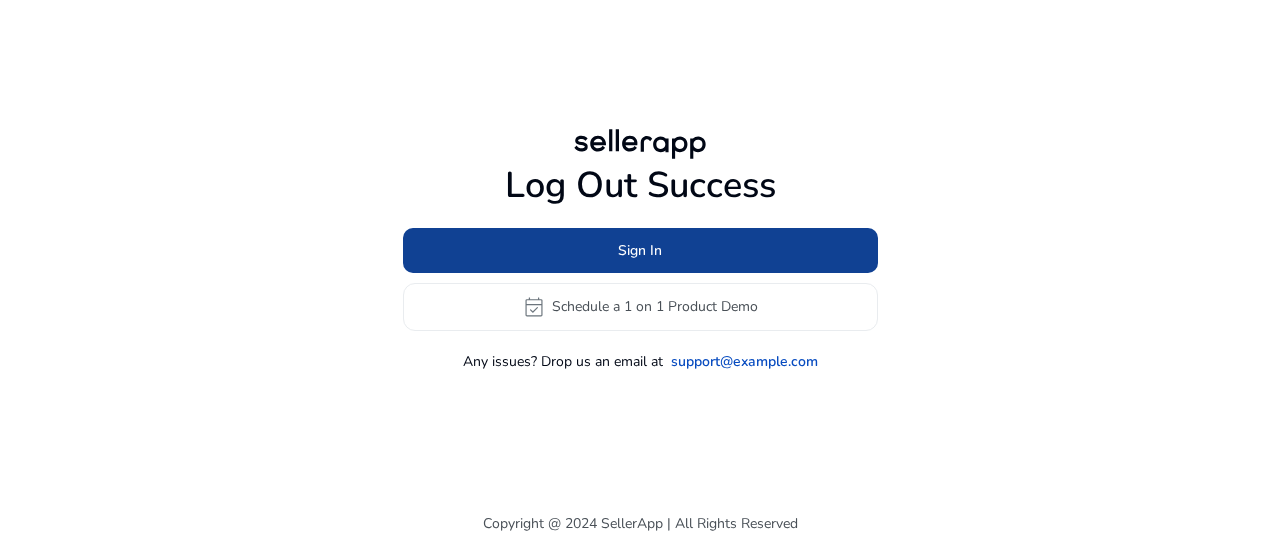 click on "Sign In" 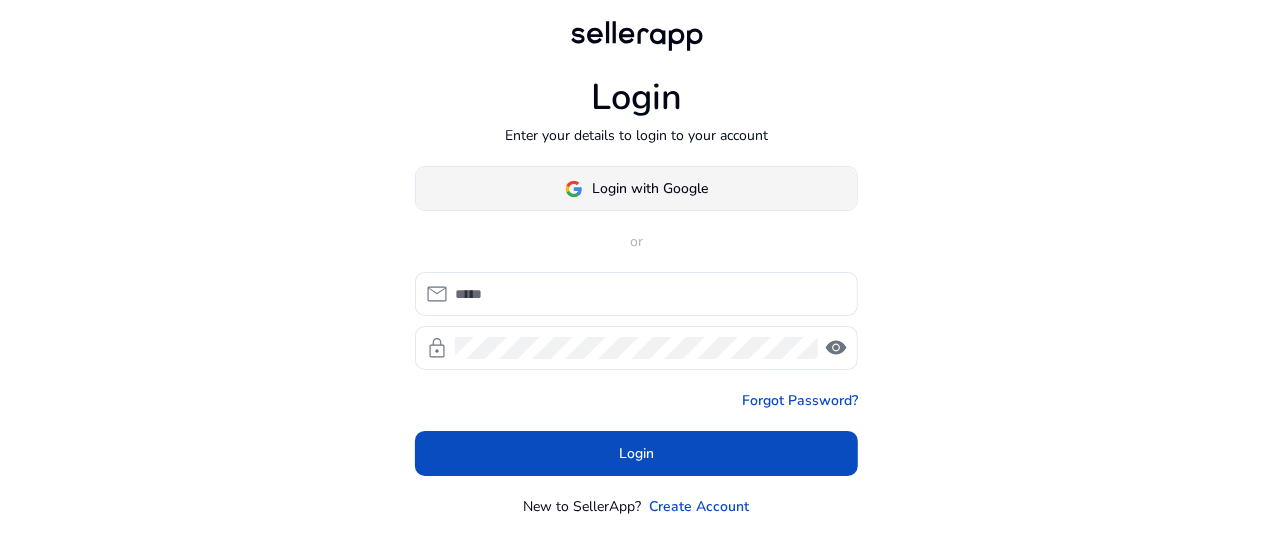 click on "Login with Google" 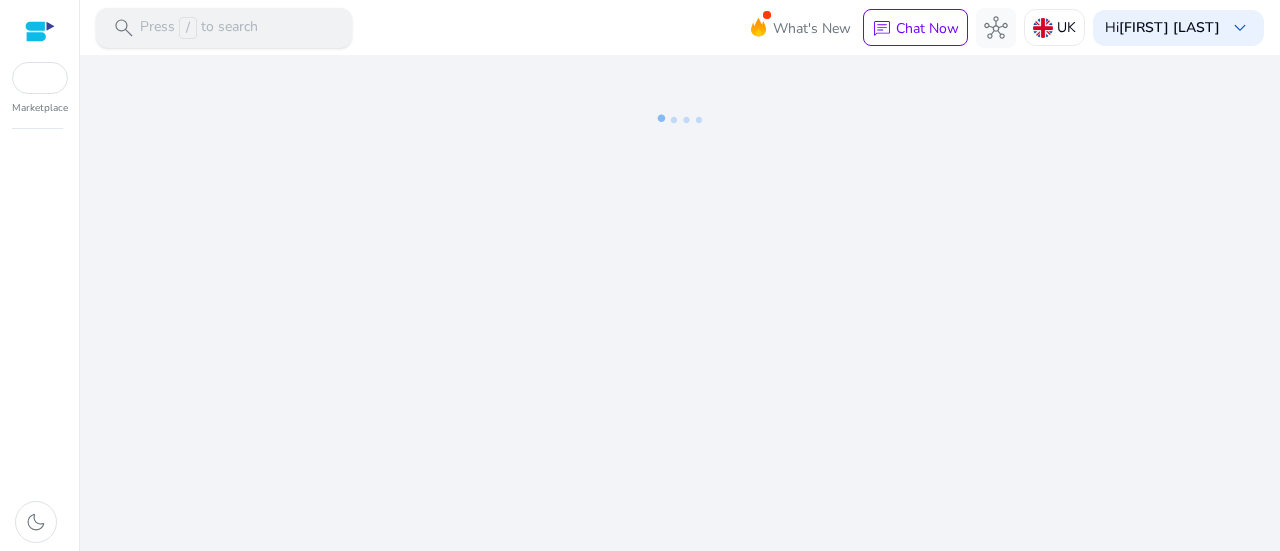 click on "search   Press  /  to search" at bounding box center [224, 28] 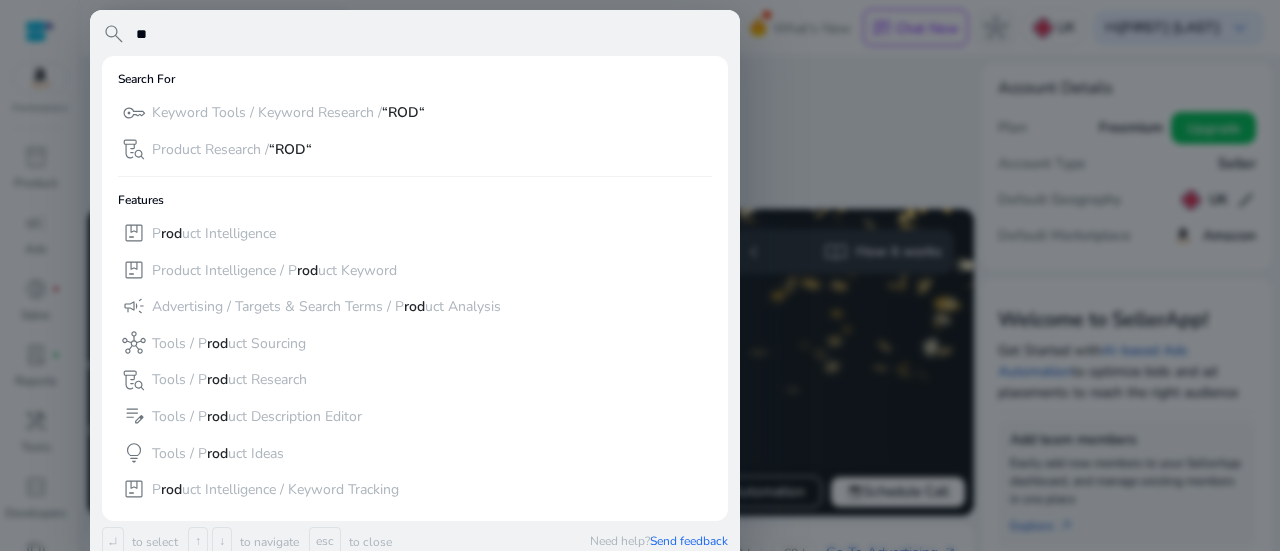 type on "*" 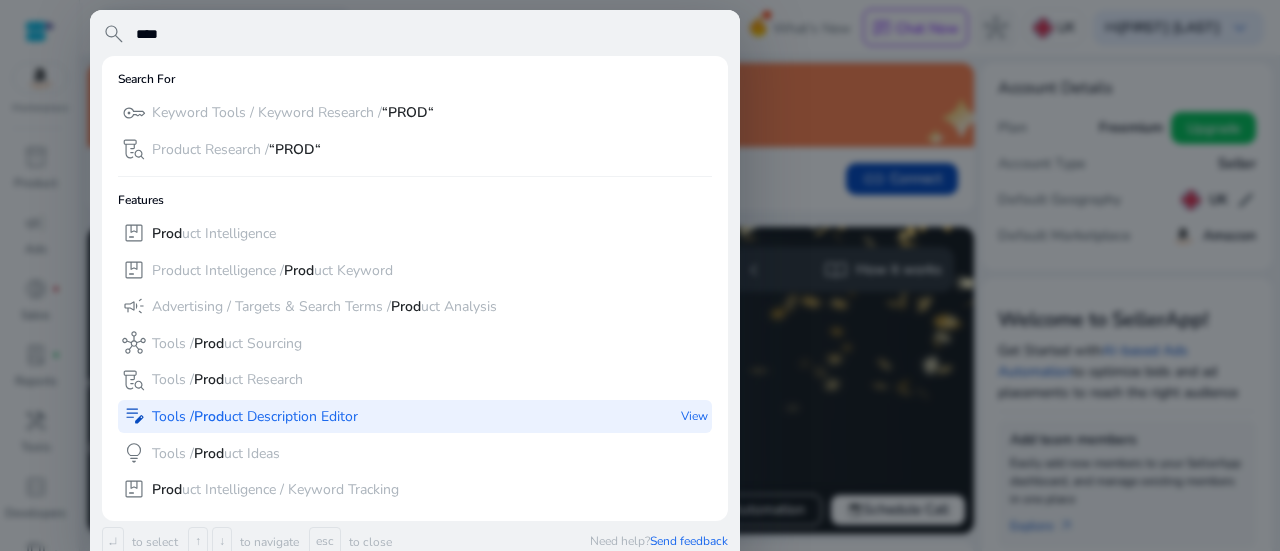 type on "****" 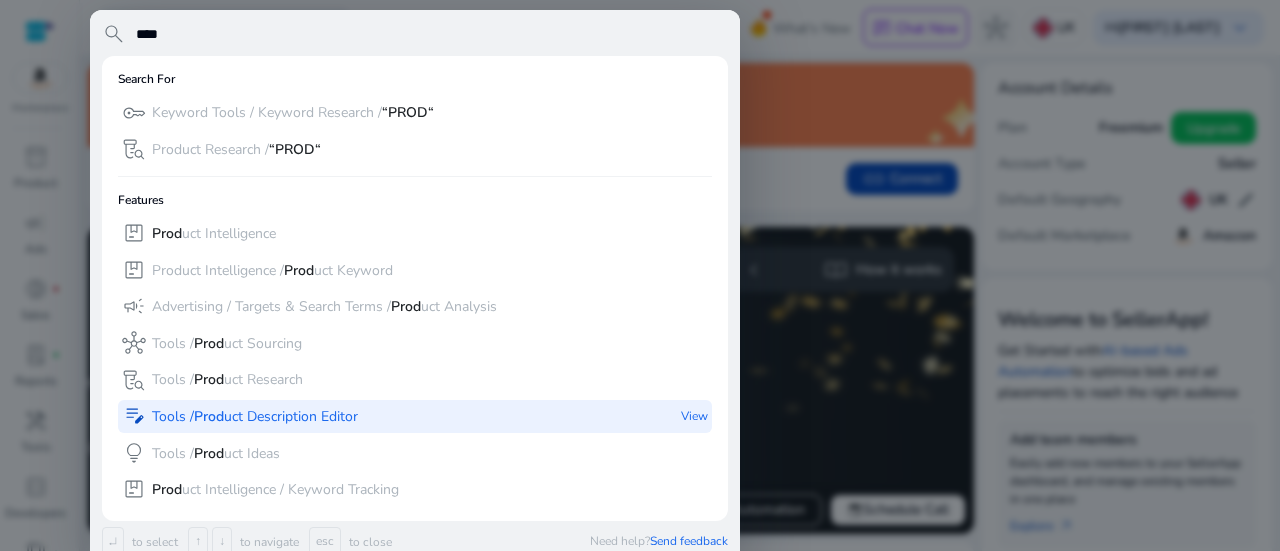 click on "Tools /  Prod uct Description Editor" at bounding box center (255, 417) 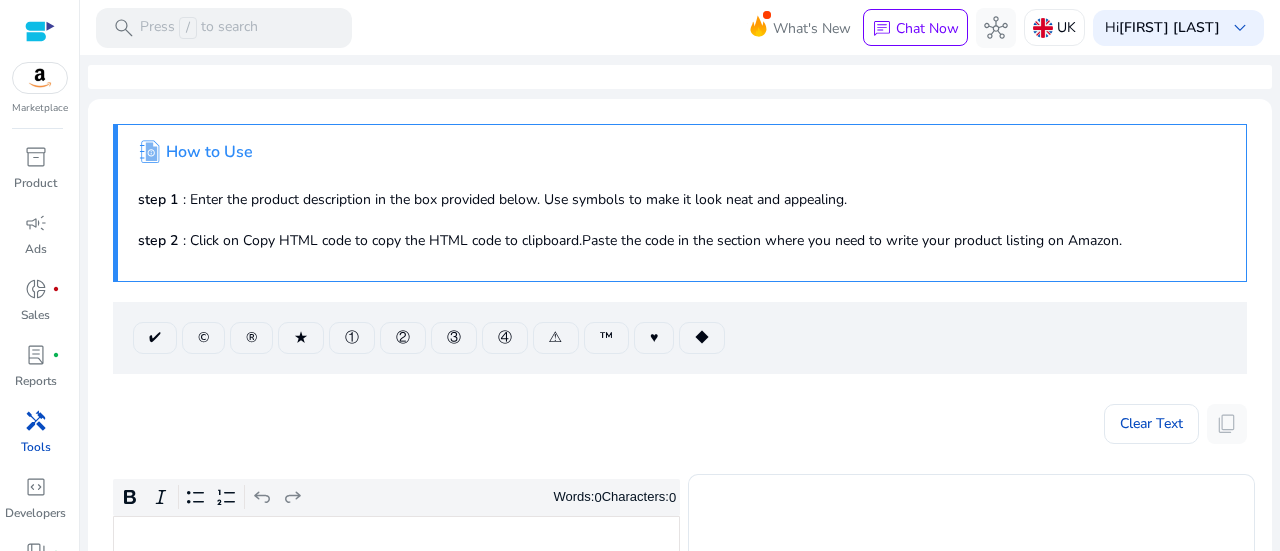 click 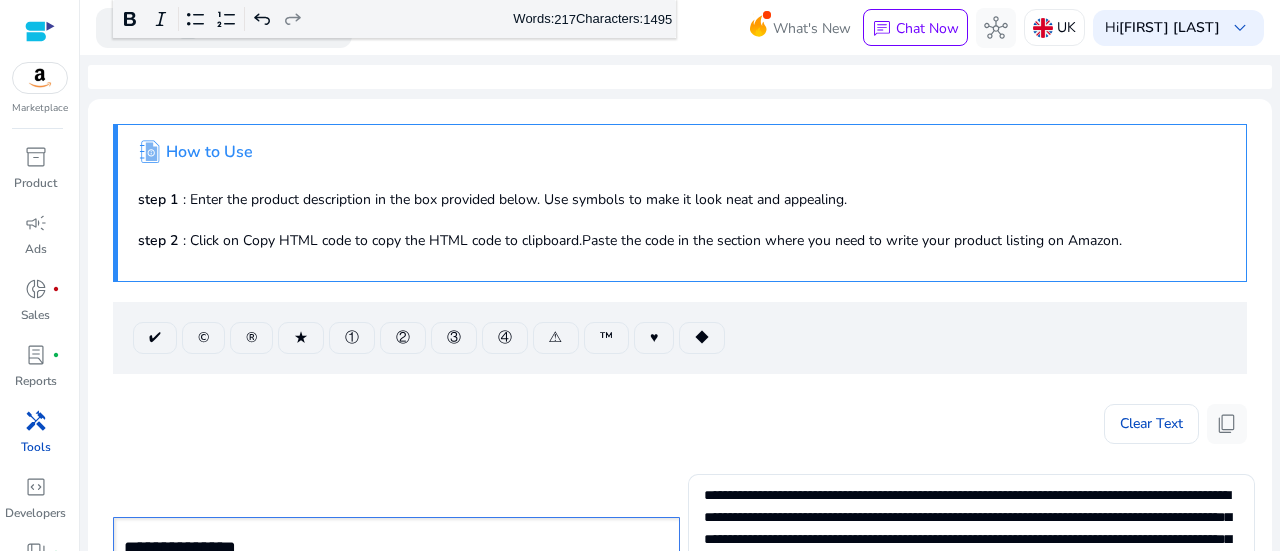 scroll, scrollTop: 727, scrollLeft: 0, axis: vertical 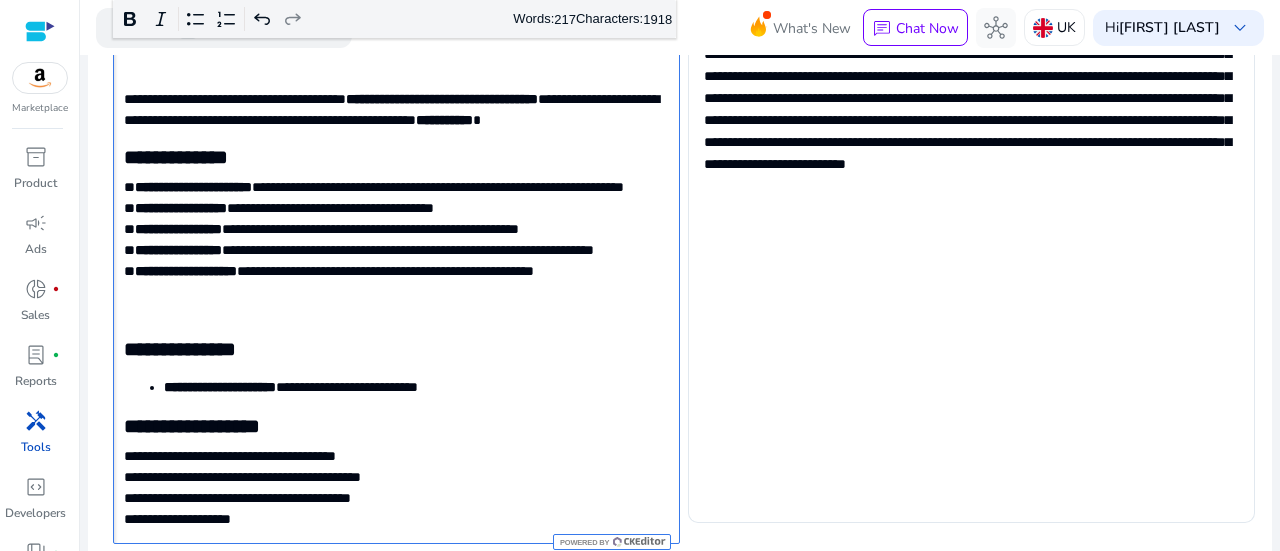 click on "**********" 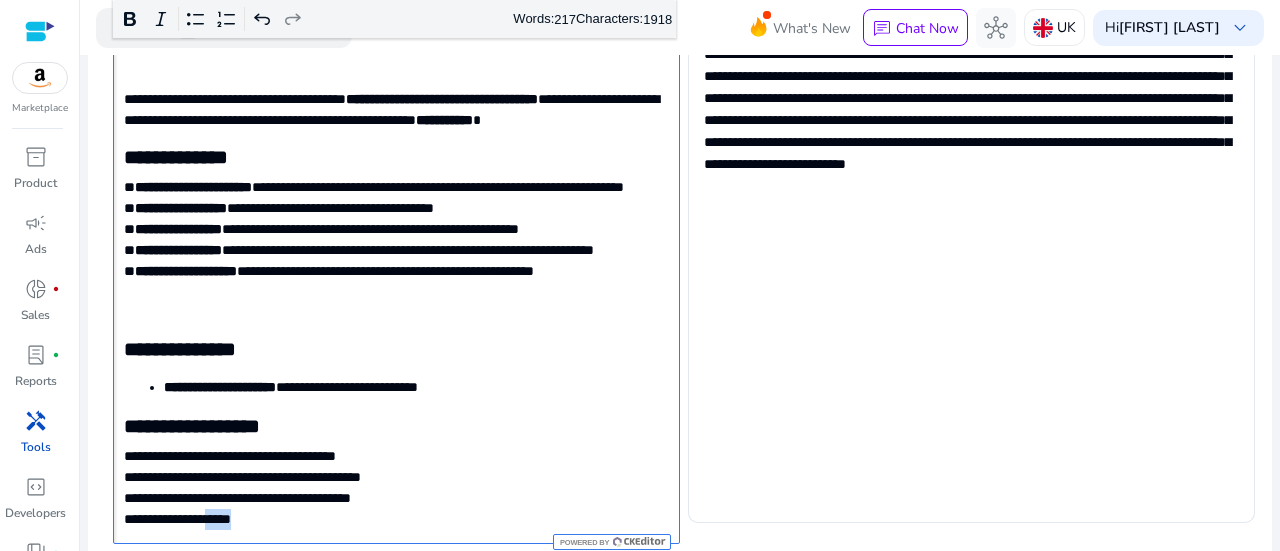 click on "**********" 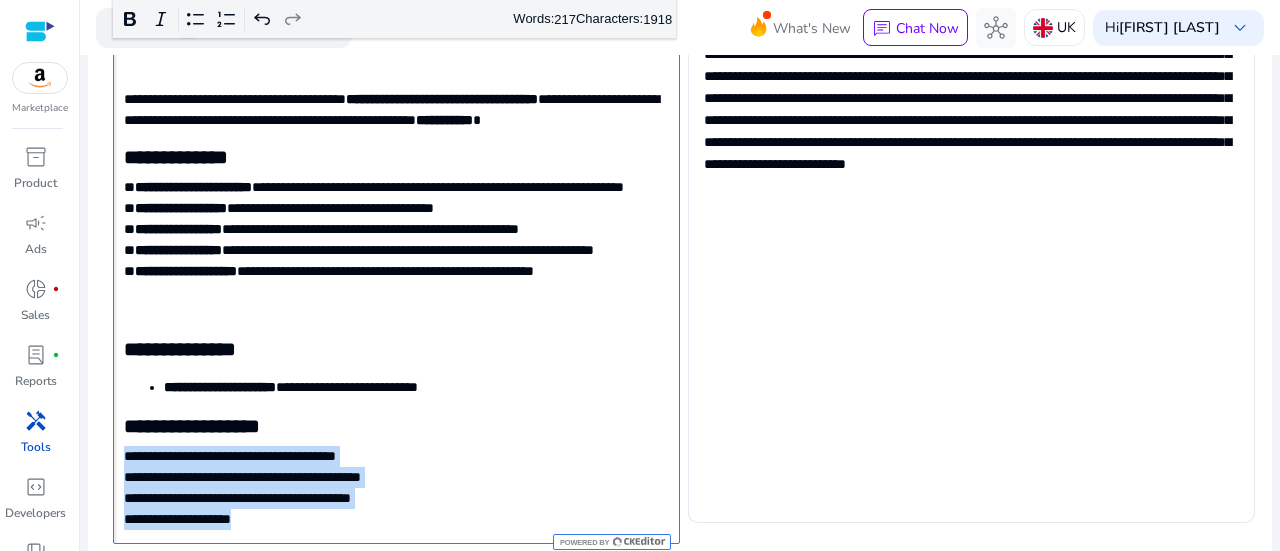 click on "**********" 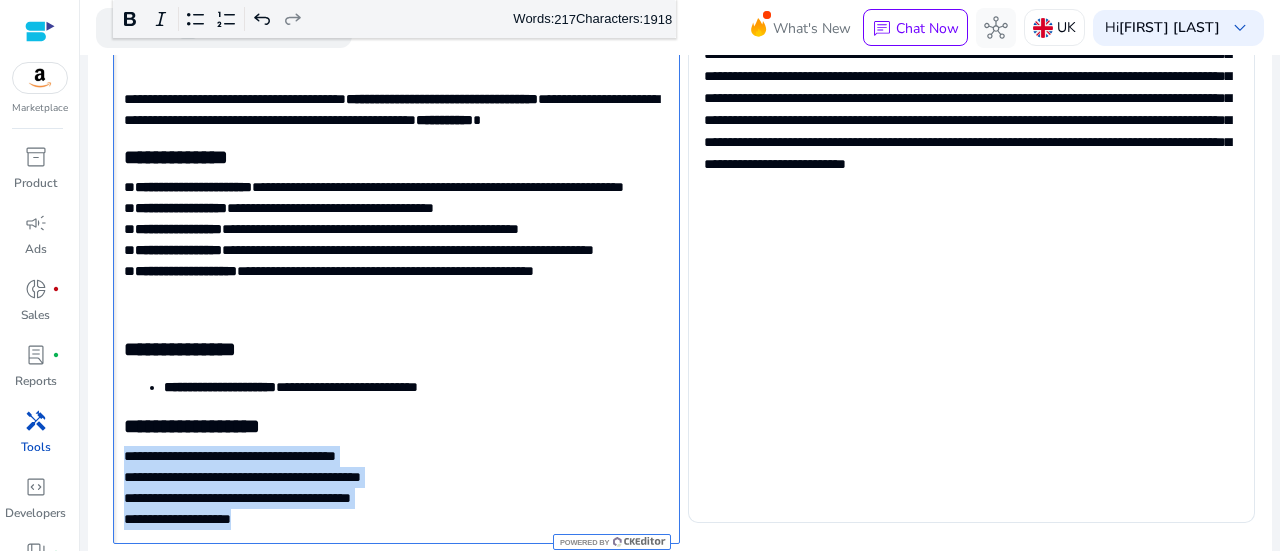 click on "**********" 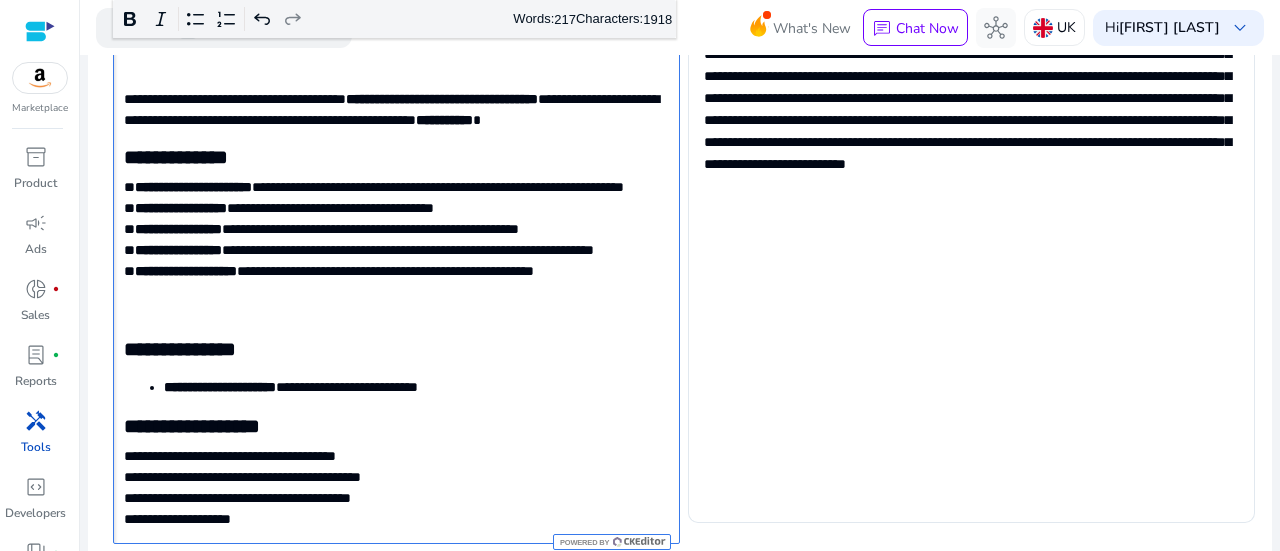 click on "**********" 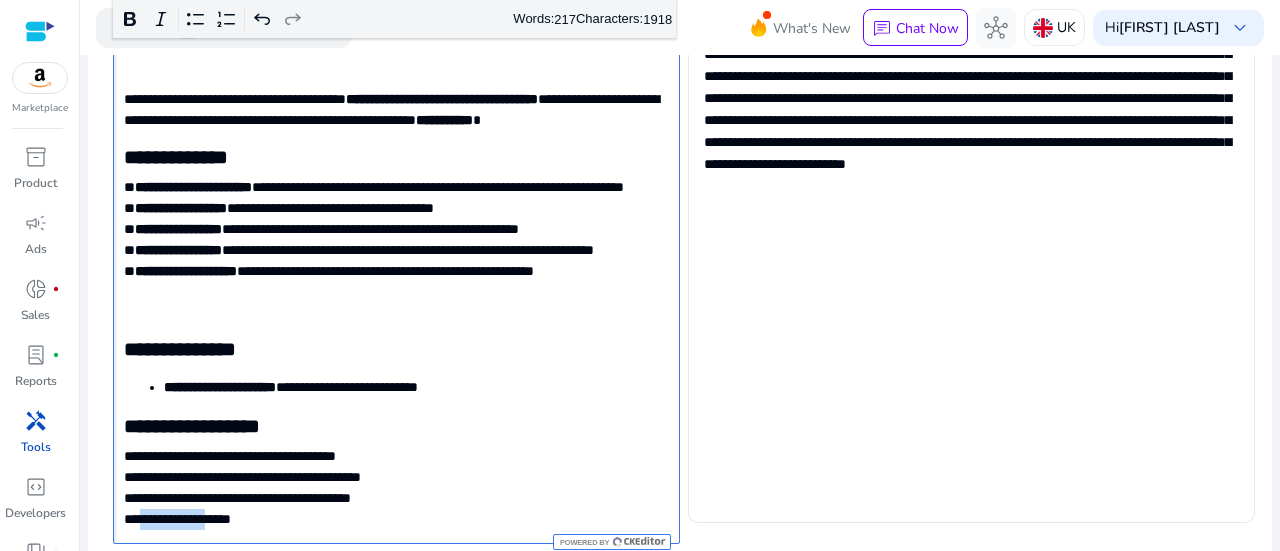 copy on "**********" 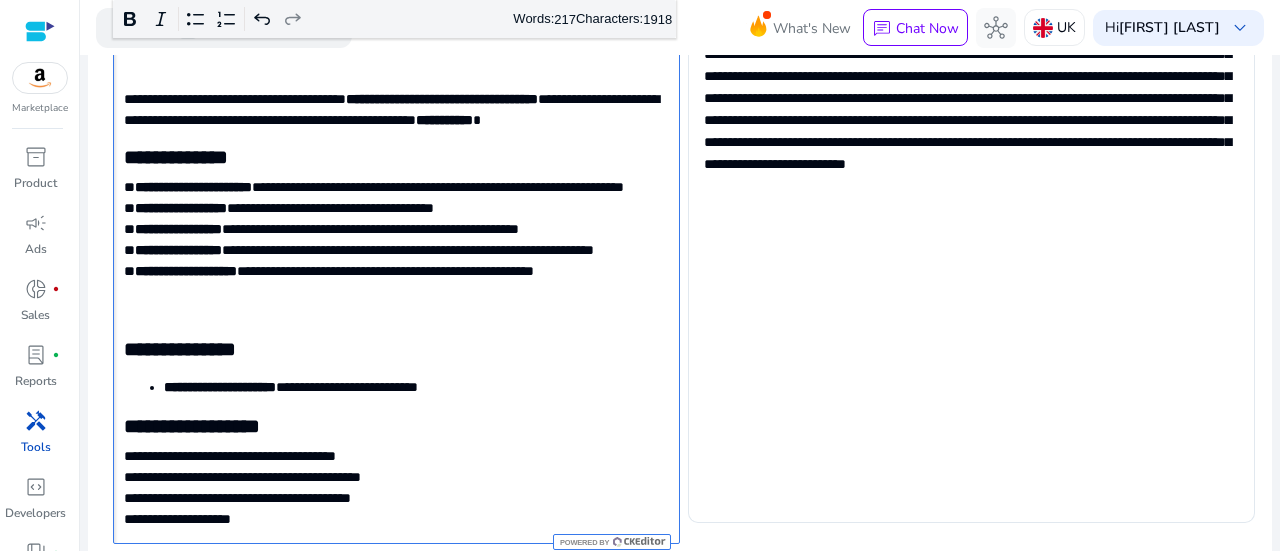 scroll, scrollTop: 438, scrollLeft: 0, axis: vertical 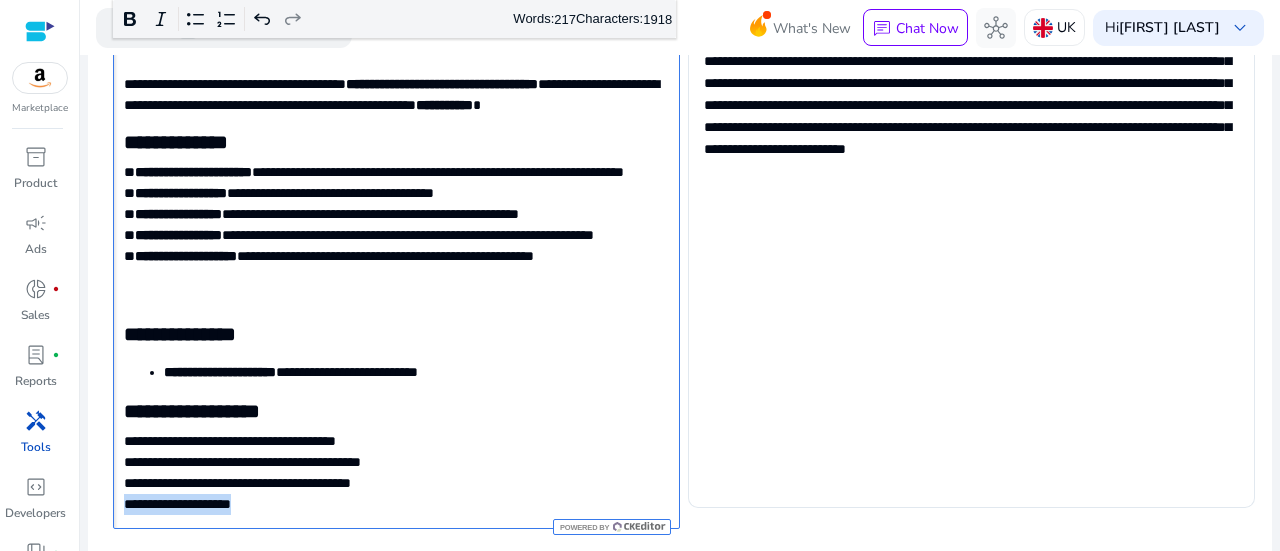 drag, startPoint x: 265, startPoint y: 507, endPoint x: 115, endPoint y: 505, distance: 150.01334 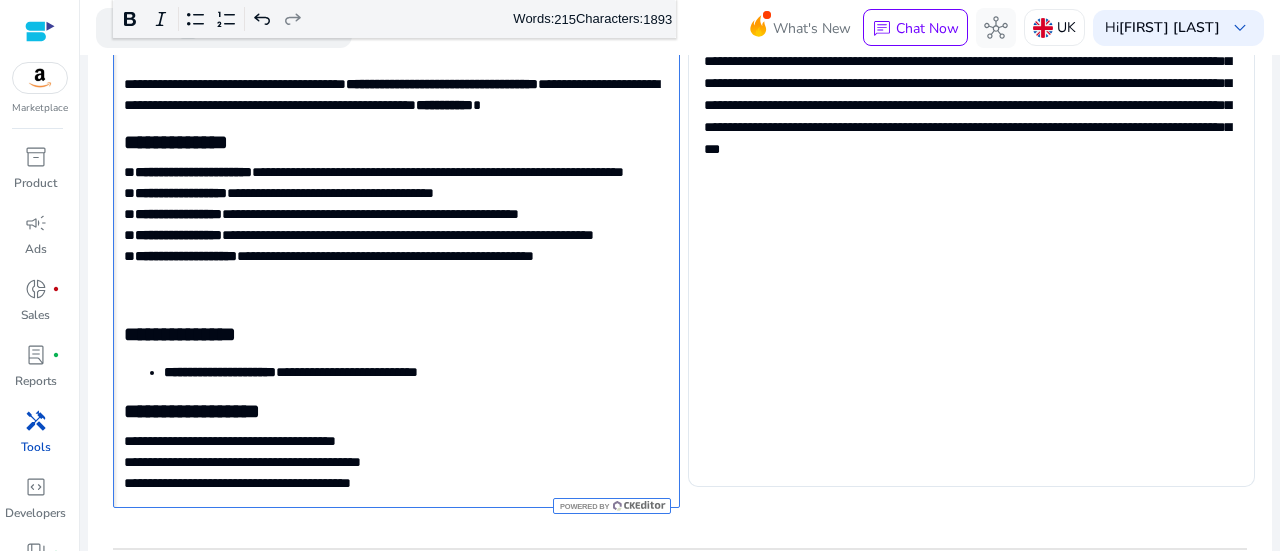 scroll, scrollTop: 0, scrollLeft: 0, axis: both 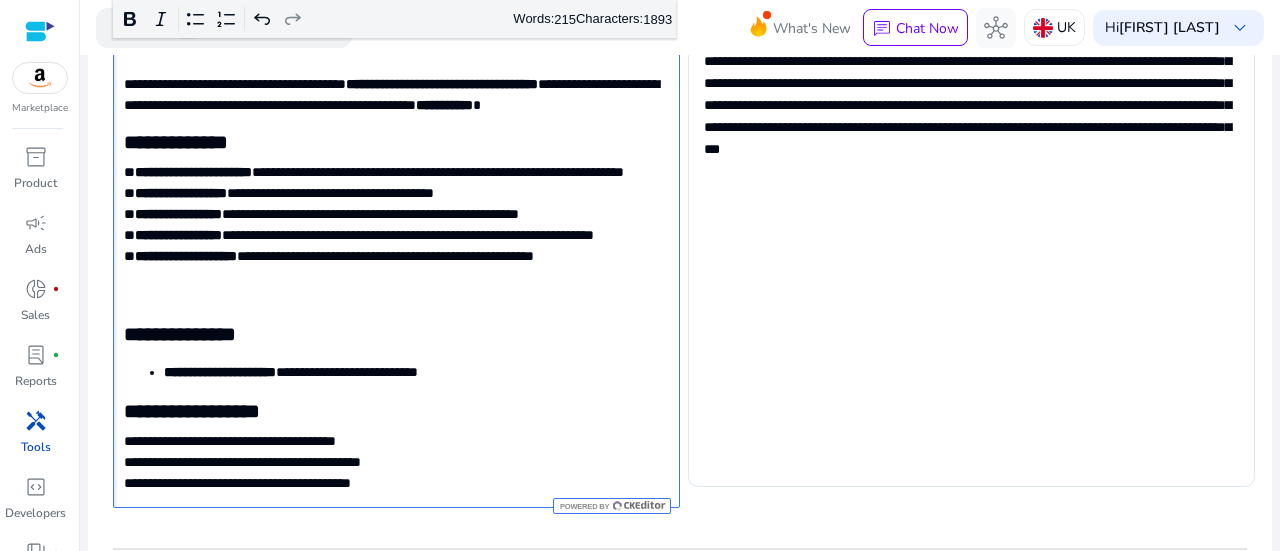 click on "**********" 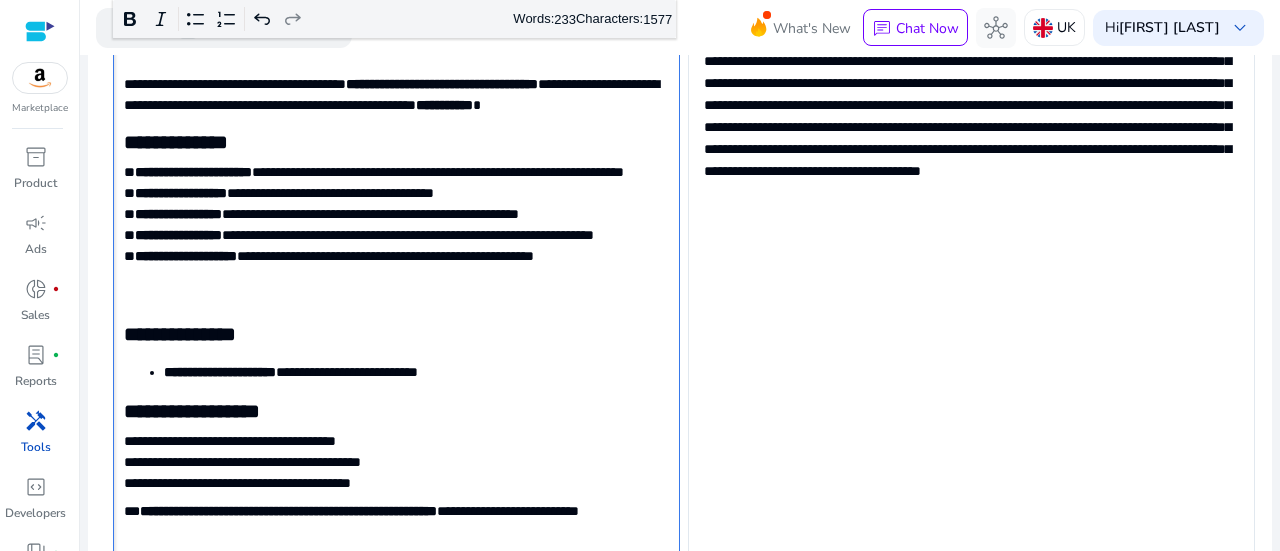 scroll, scrollTop: 812, scrollLeft: 0, axis: vertical 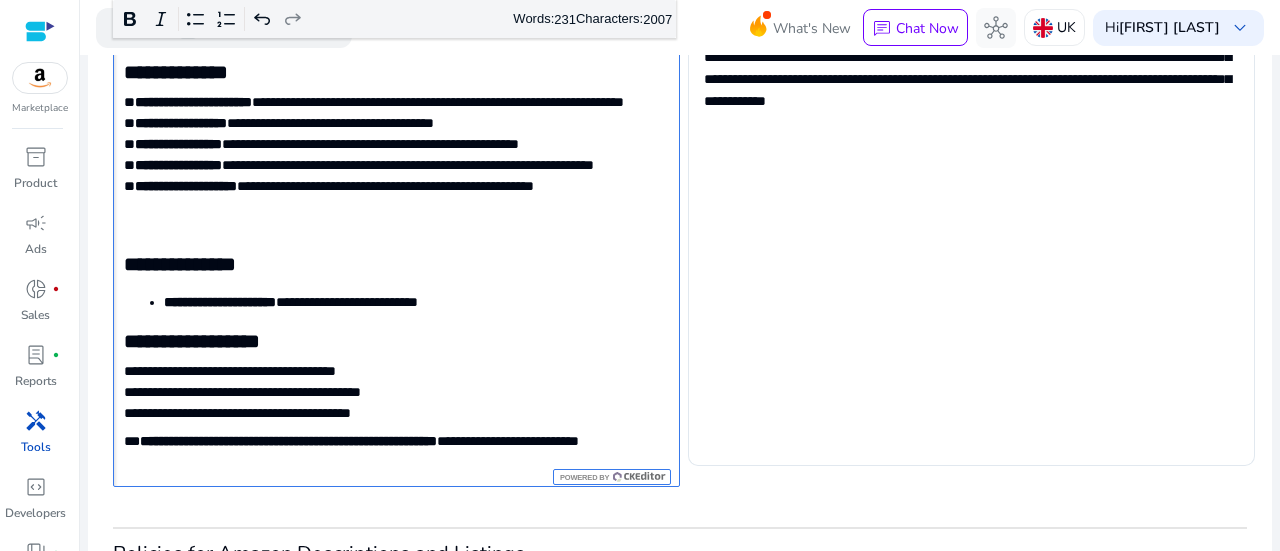 click on "**********" 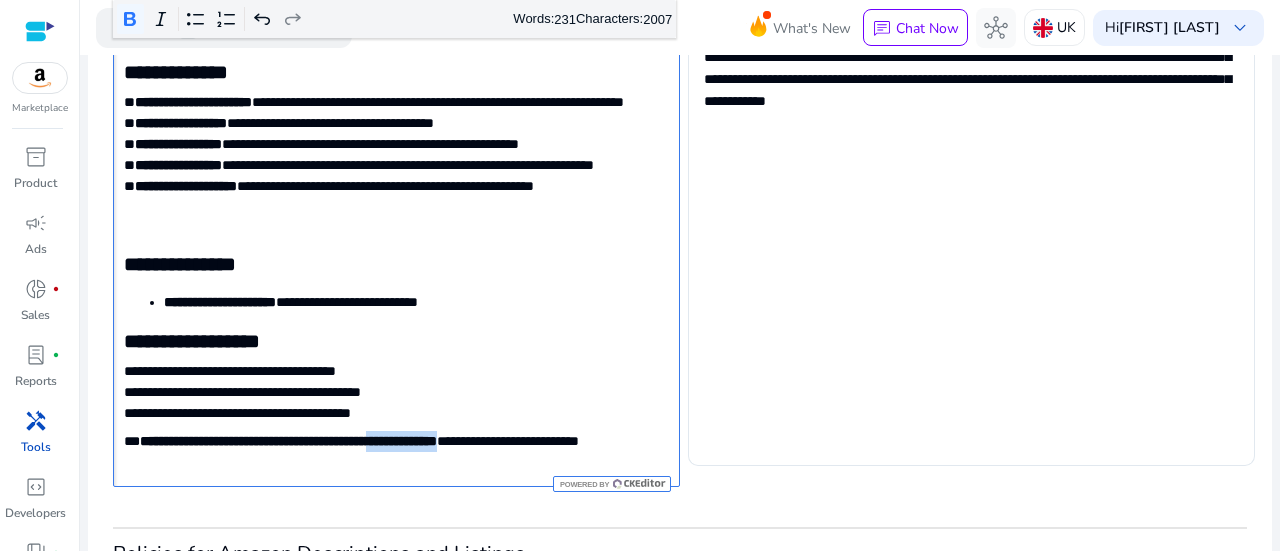 drag, startPoint x: 459, startPoint y: 435, endPoint x: 504, endPoint y: 432, distance: 45.099888 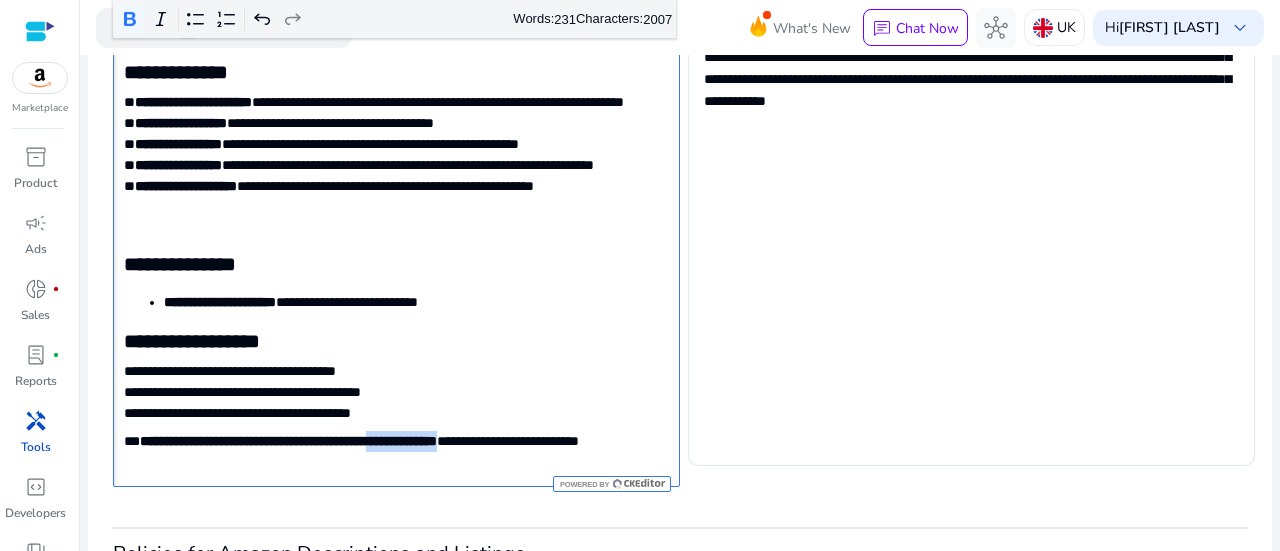 click on "**********" 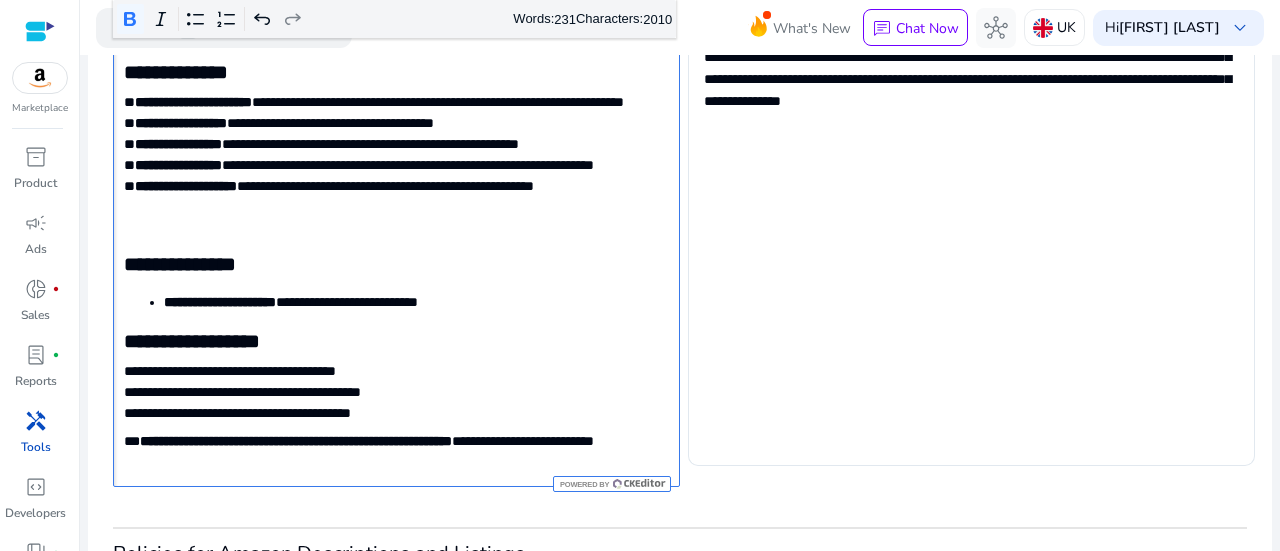 click on "**********" 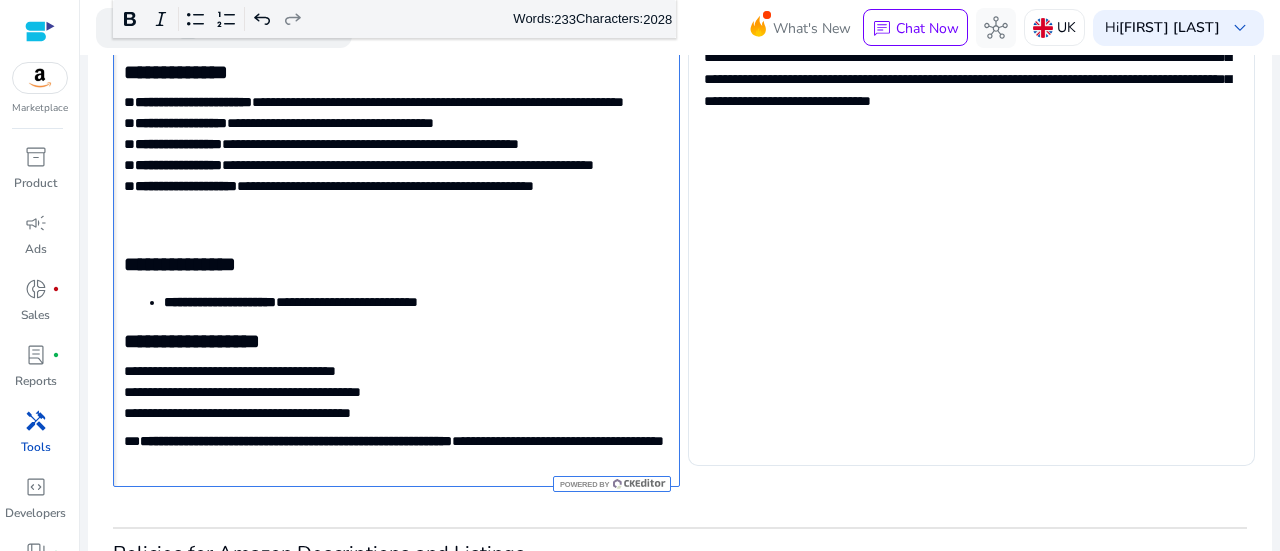 type on "**********" 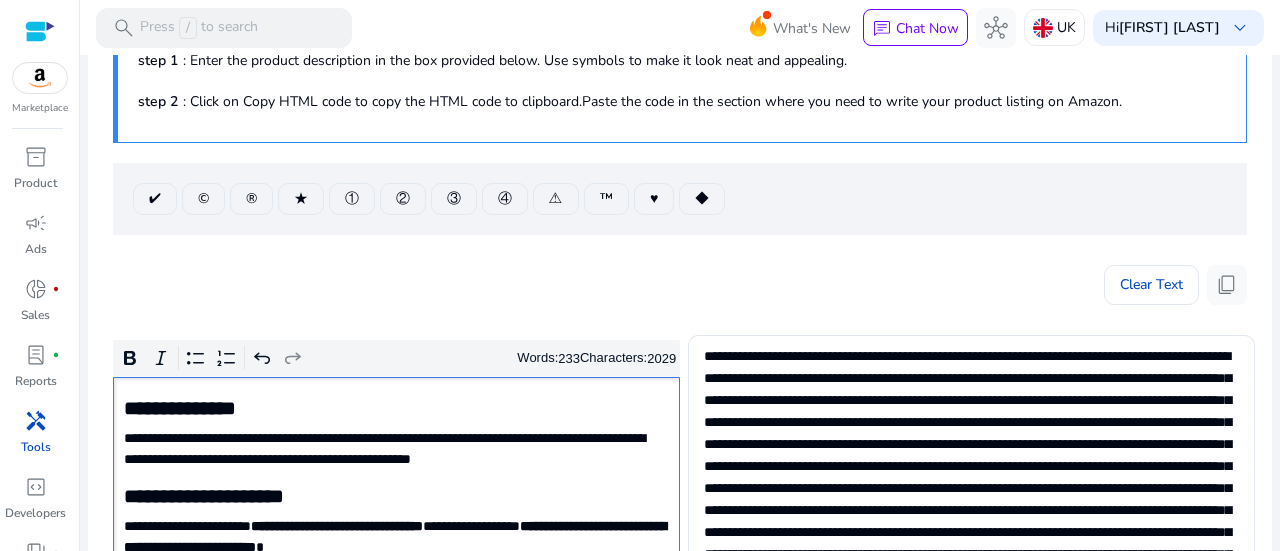 scroll, scrollTop: 134, scrollLeft: 0, axis: vertical 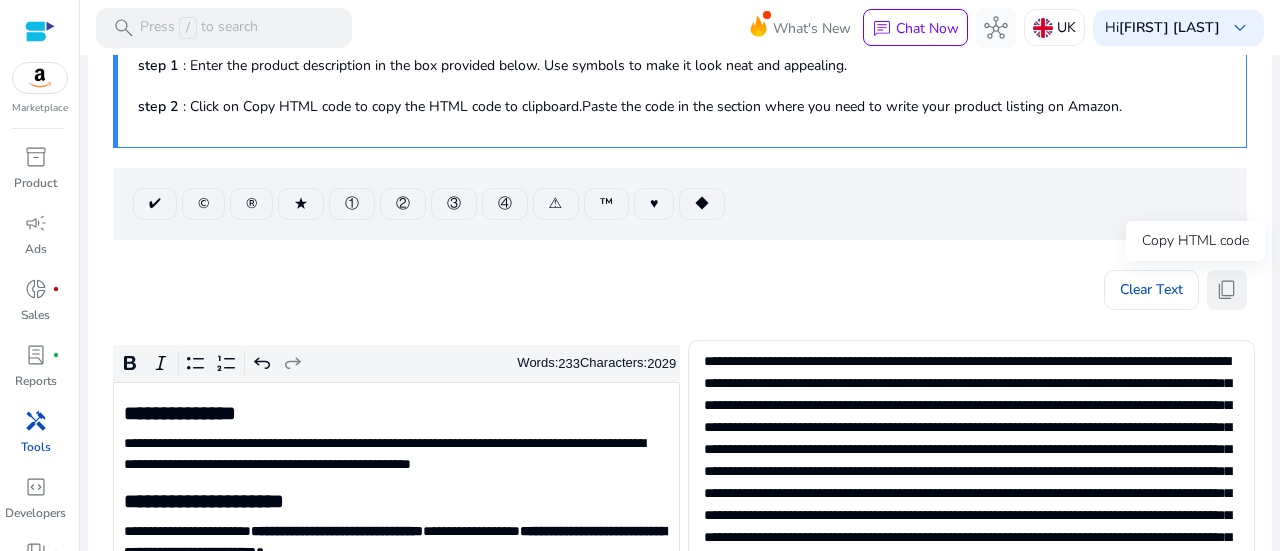 click on "content_copy" 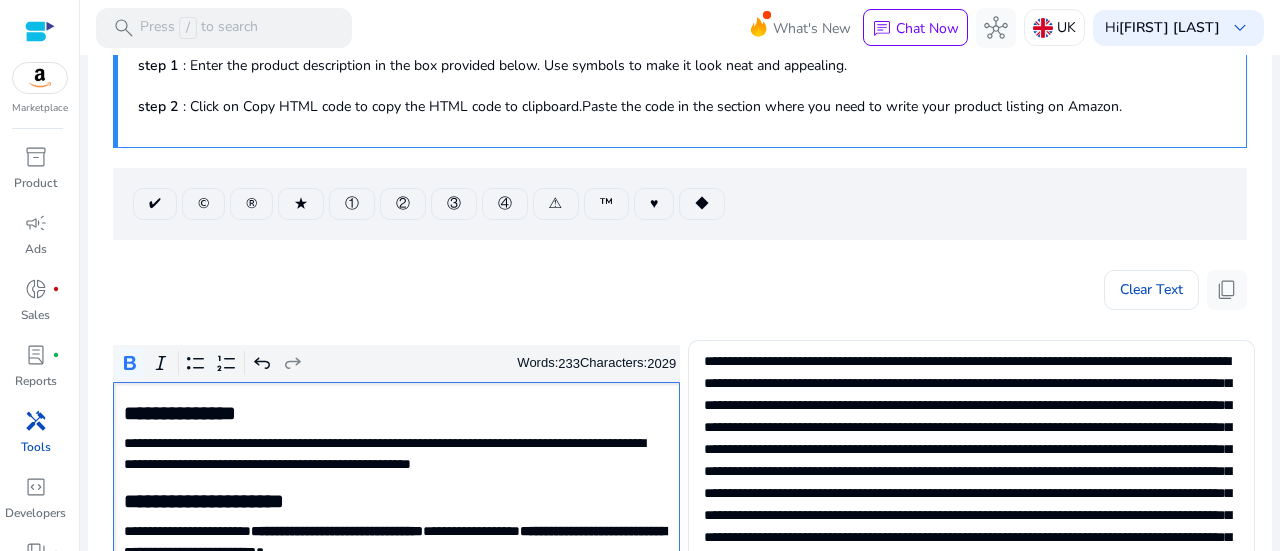 click on "**********" 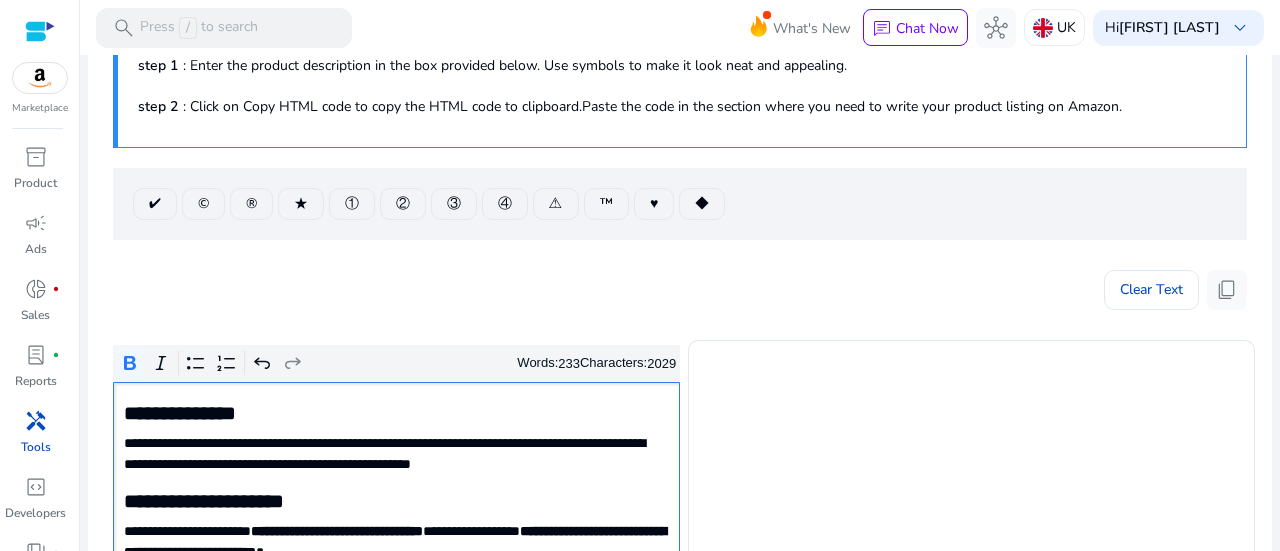 scroll, scrollTop: 0, scrollLeft: 0, axis: both 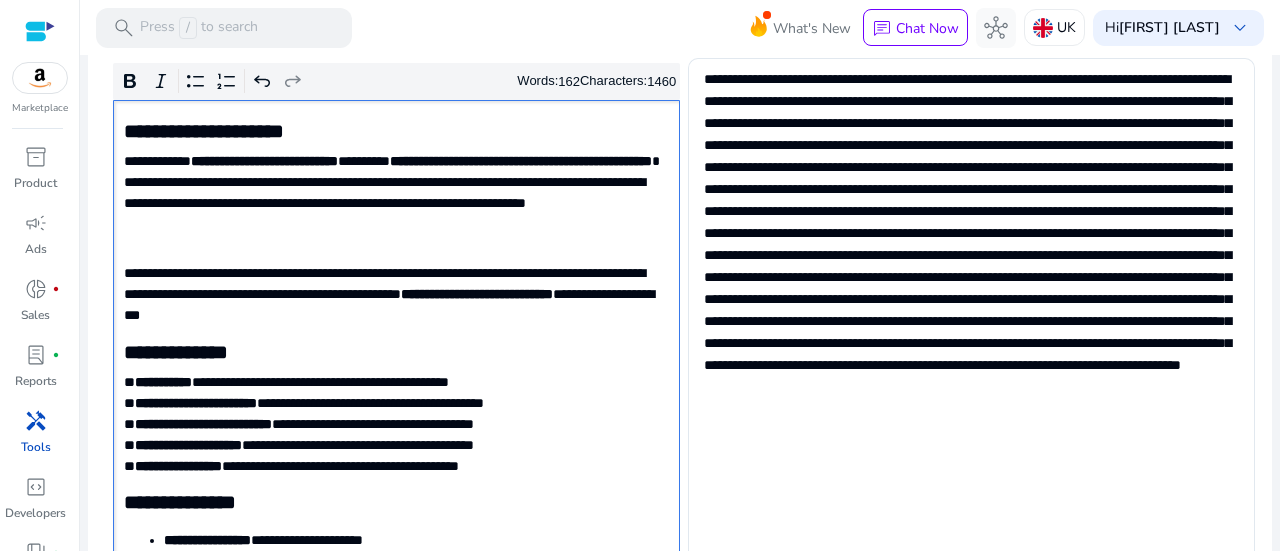 click on "**********" 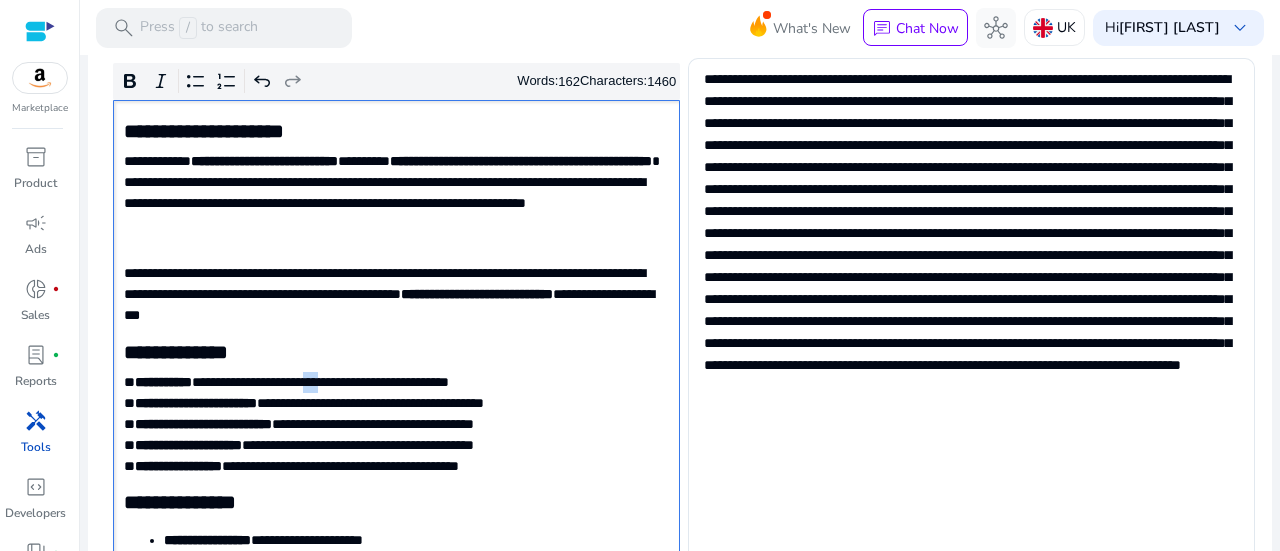 click on "**********" 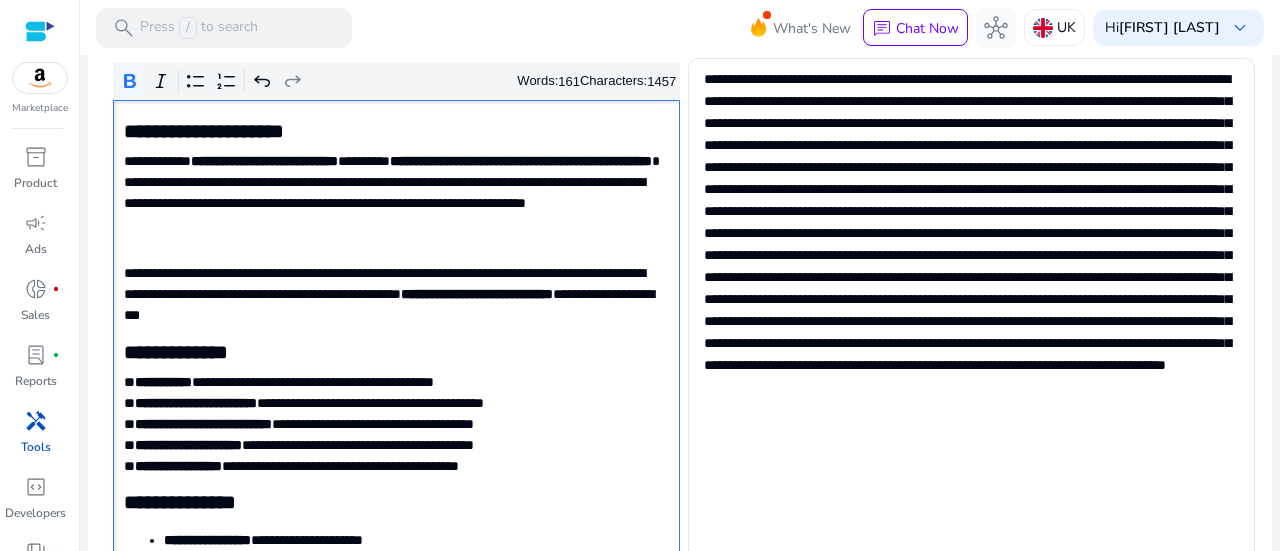 click on "**********" 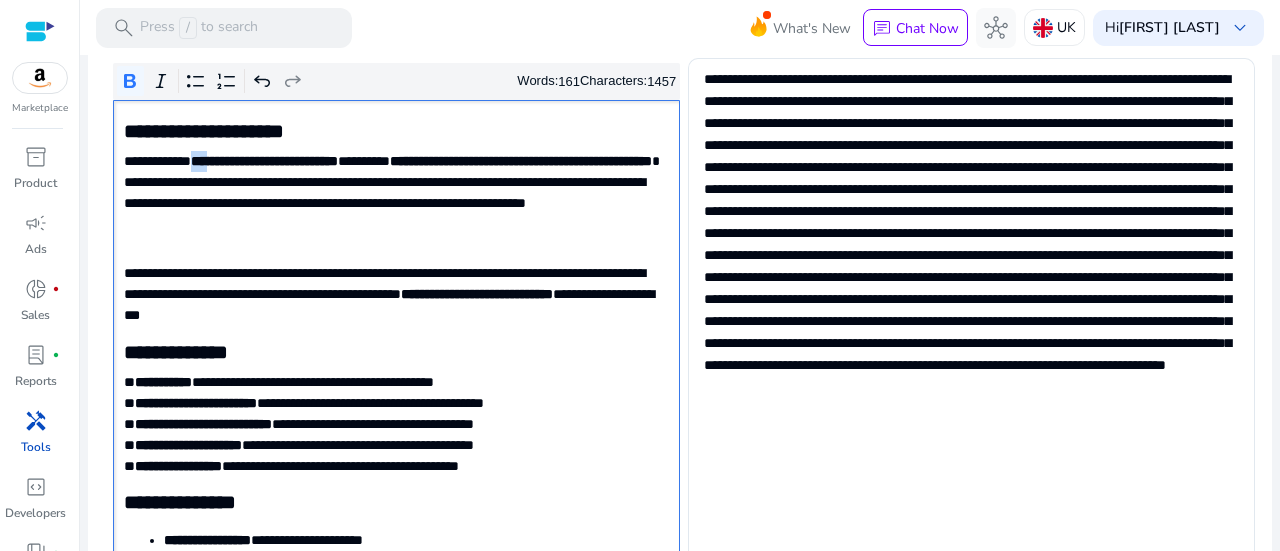 click on "**********" 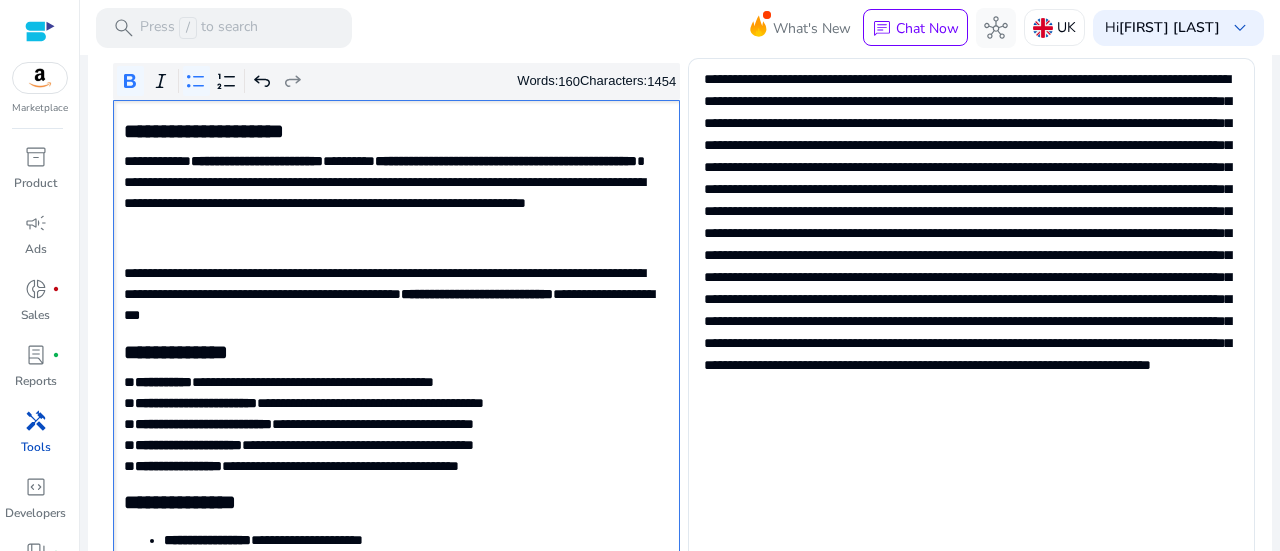 click on "**********" 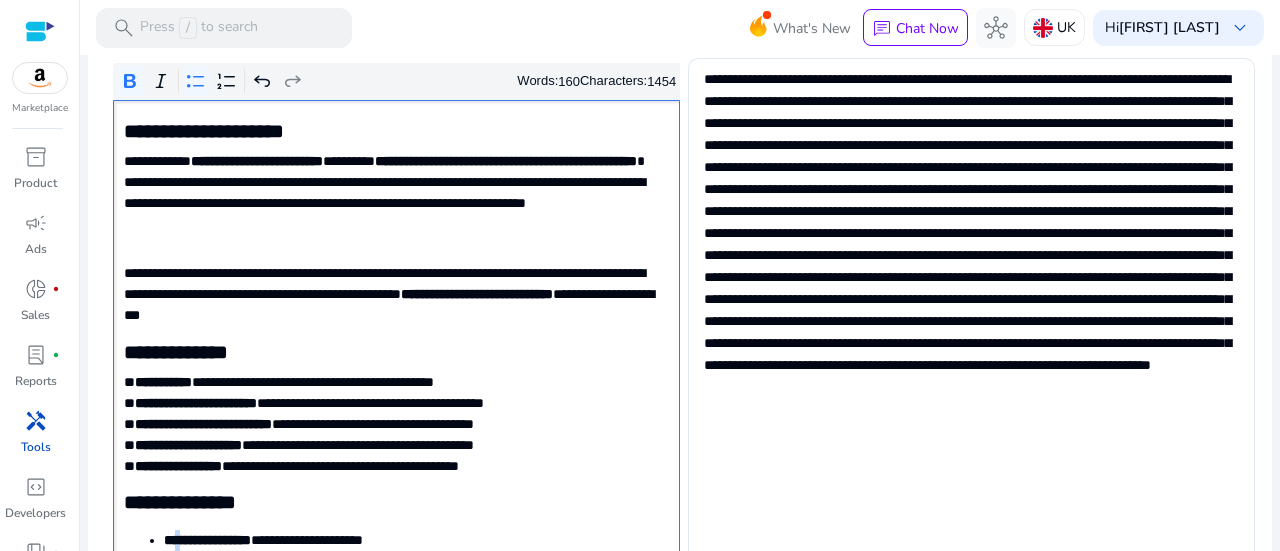 click on "**********" 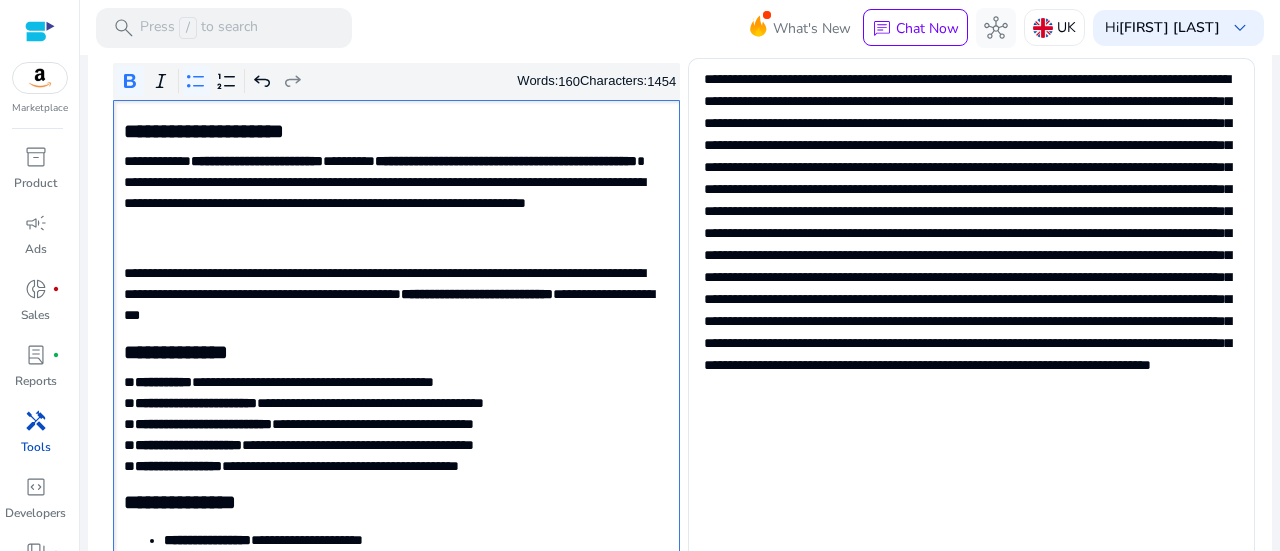 click on "**********" 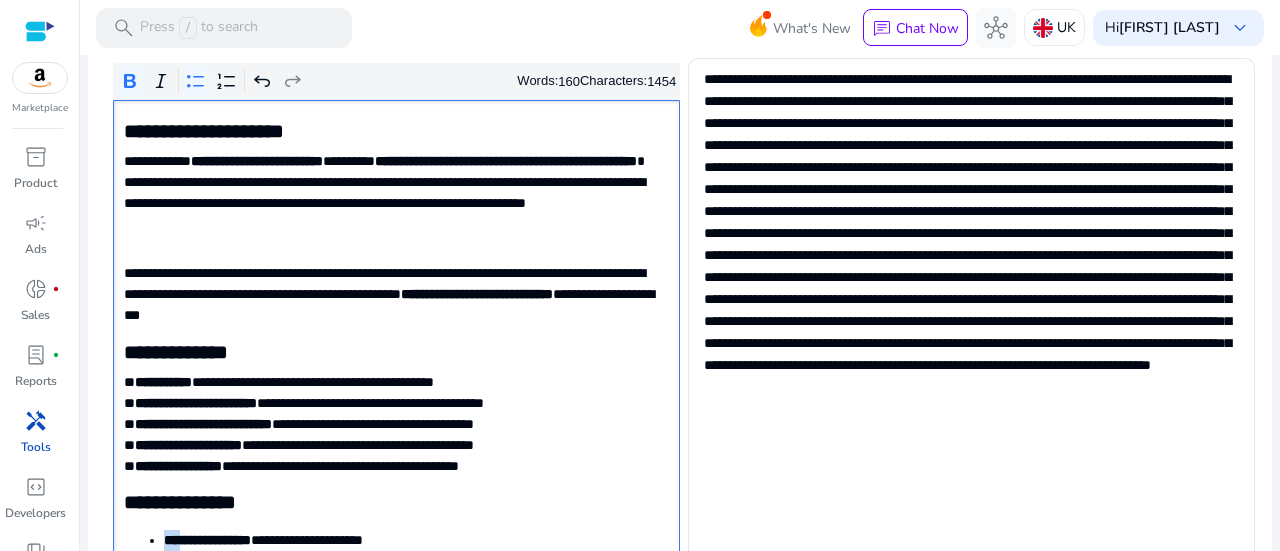click on "**********" 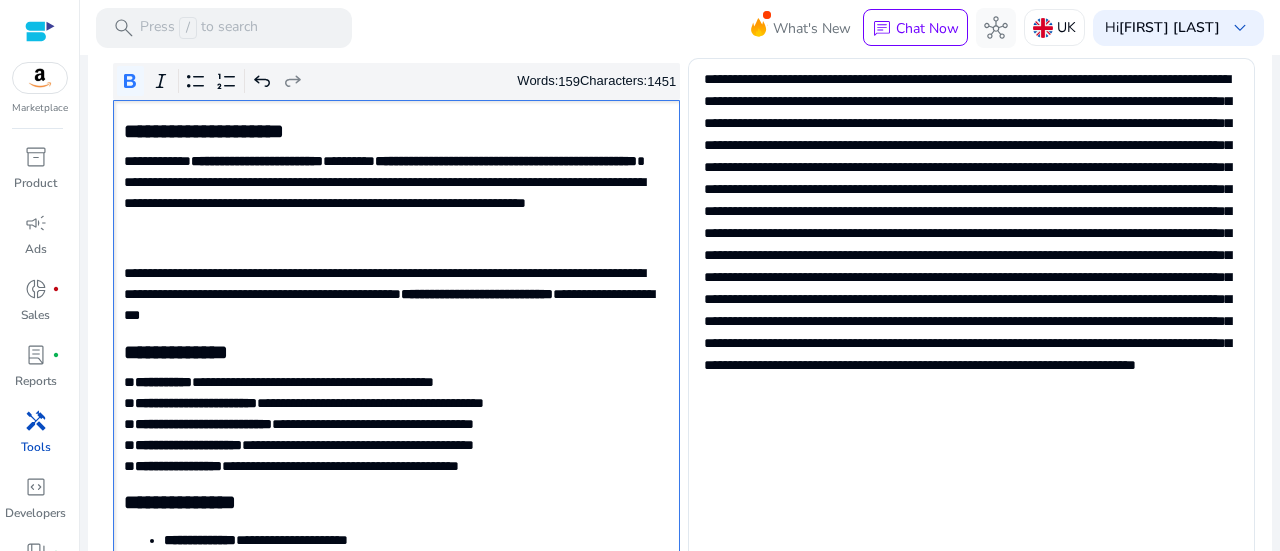 scroll, scrollTop: 0, scrollLeft: 0, axis: both 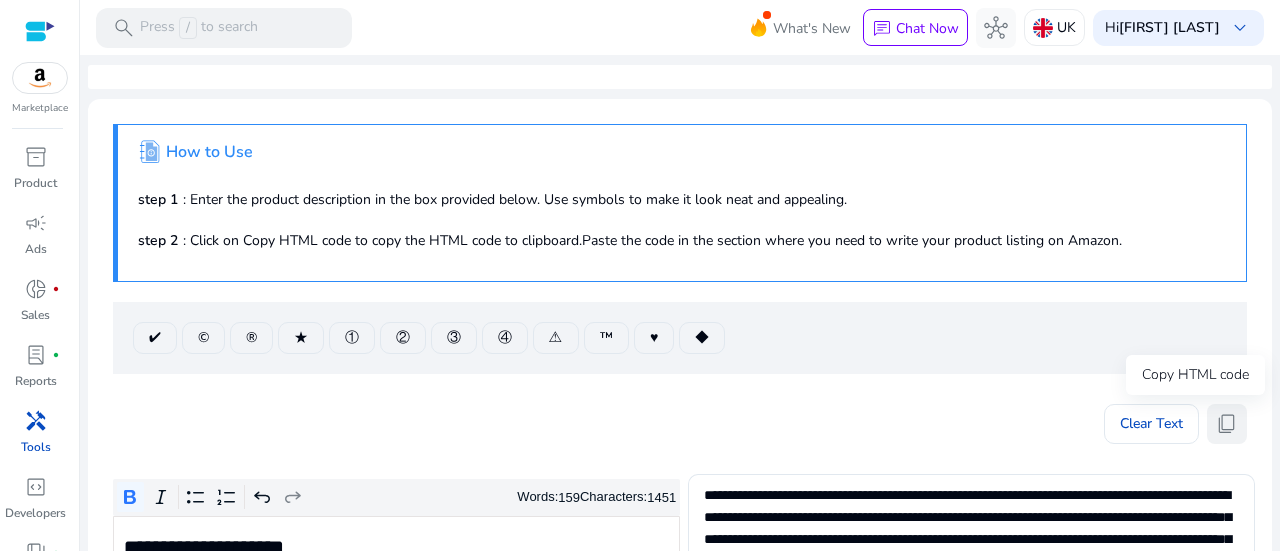 click on "content_copy" 